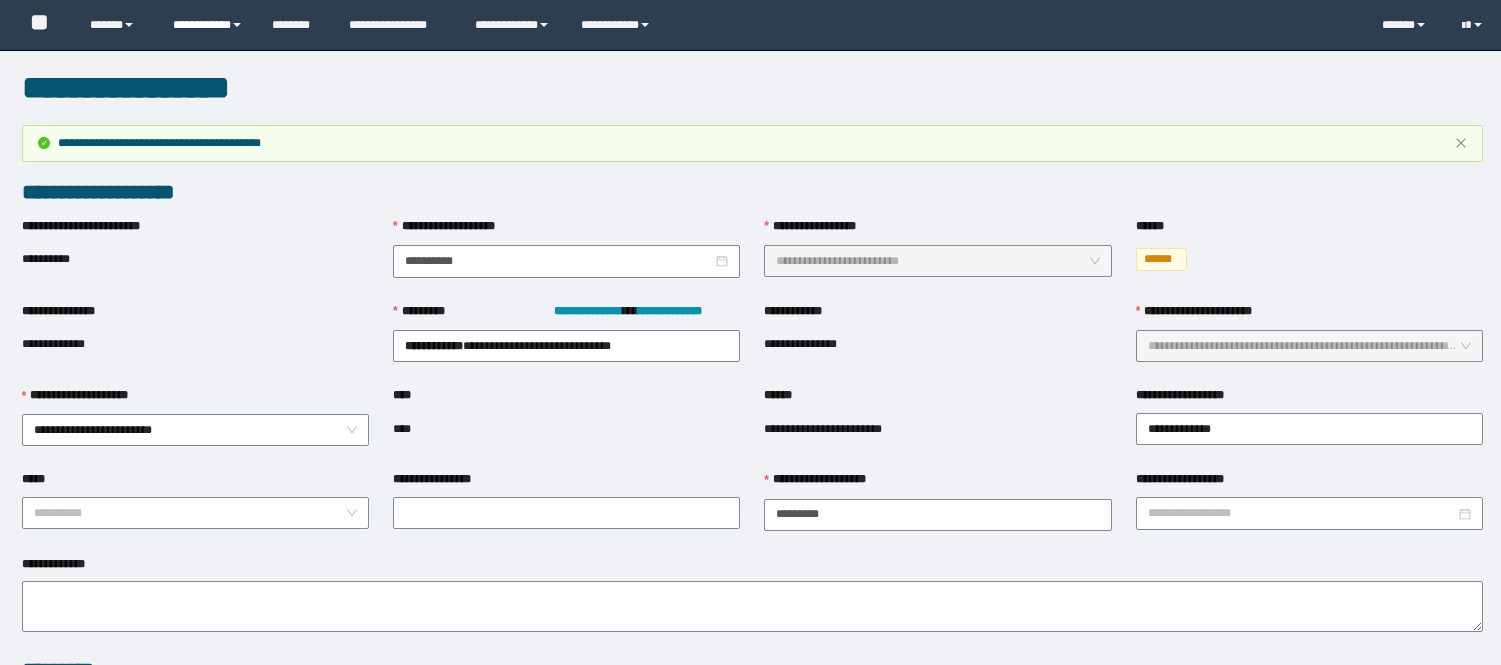 scroll, scrollTop: 424, scrollLeft: 0, axis: vertical 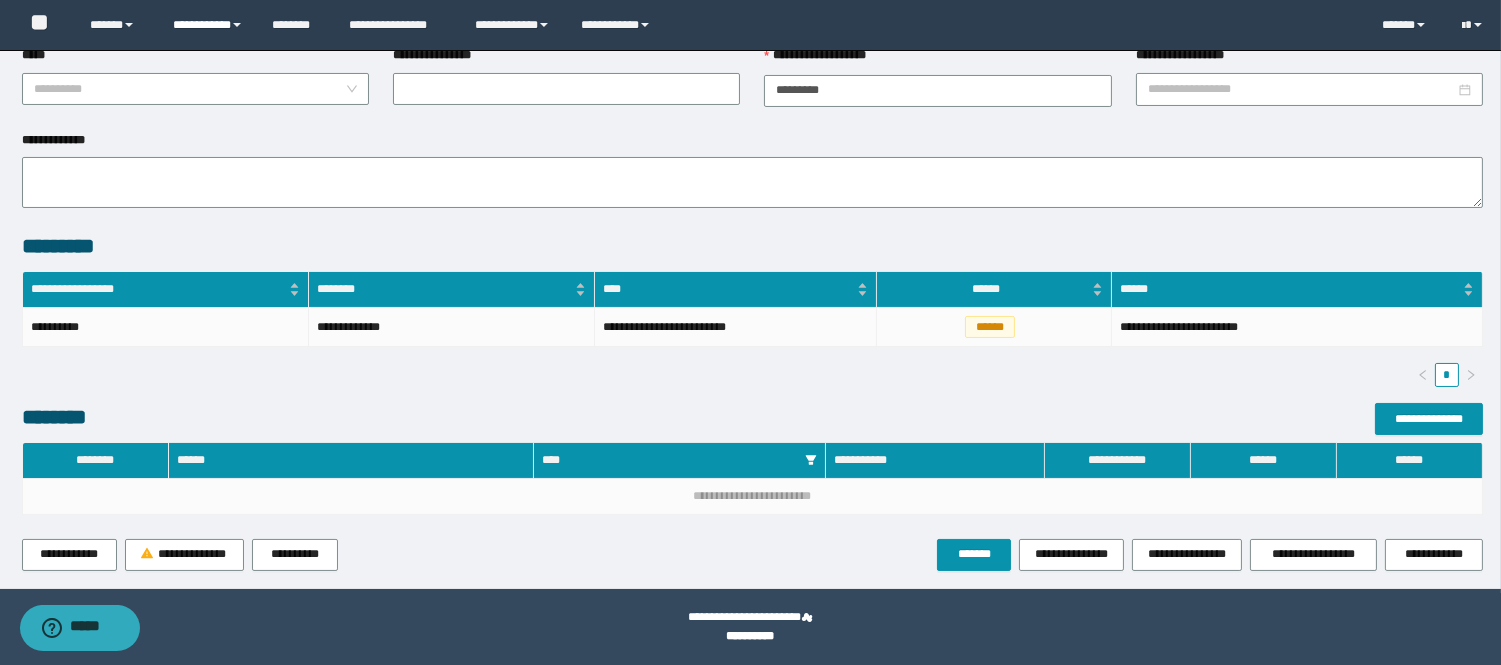click on "**********" at bounding box center [207, 25] 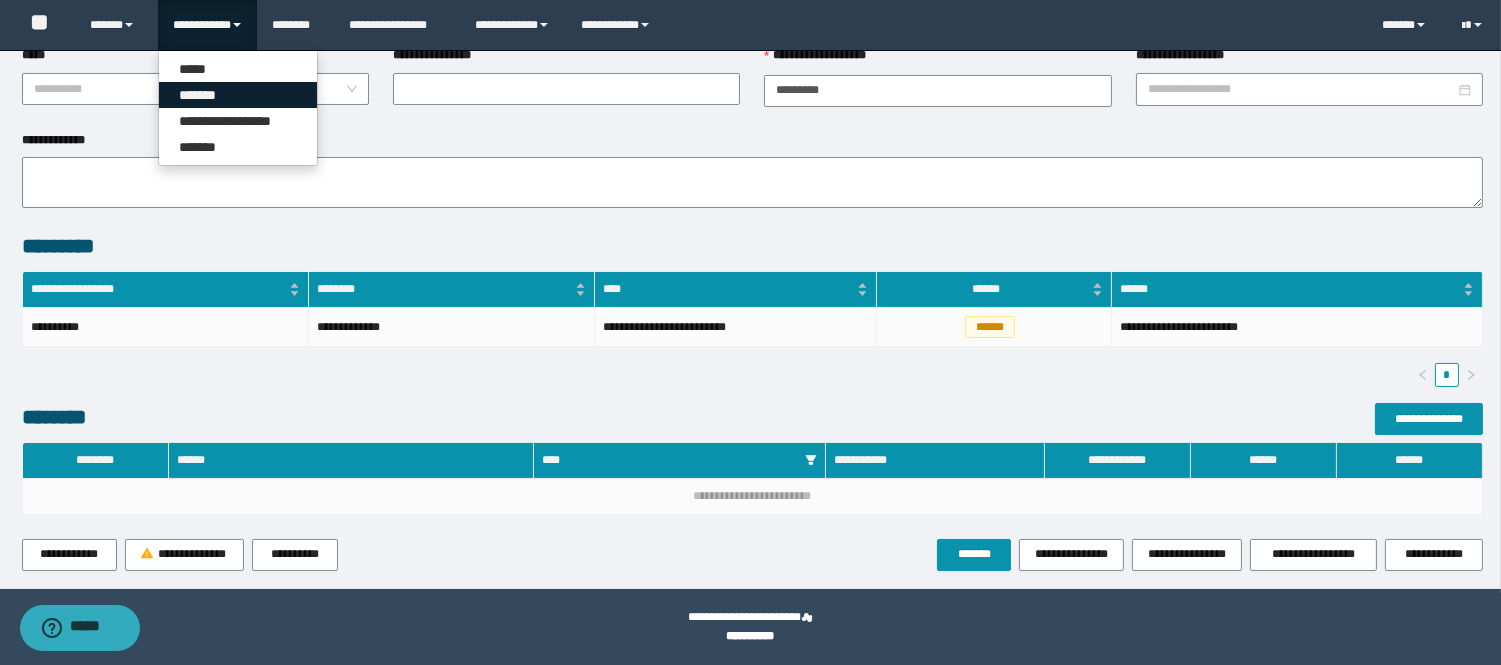 drag, startPoint x: 198, startPoint y: 96, endPoint x: 690, endPoint y: 108, distance: 492.14633 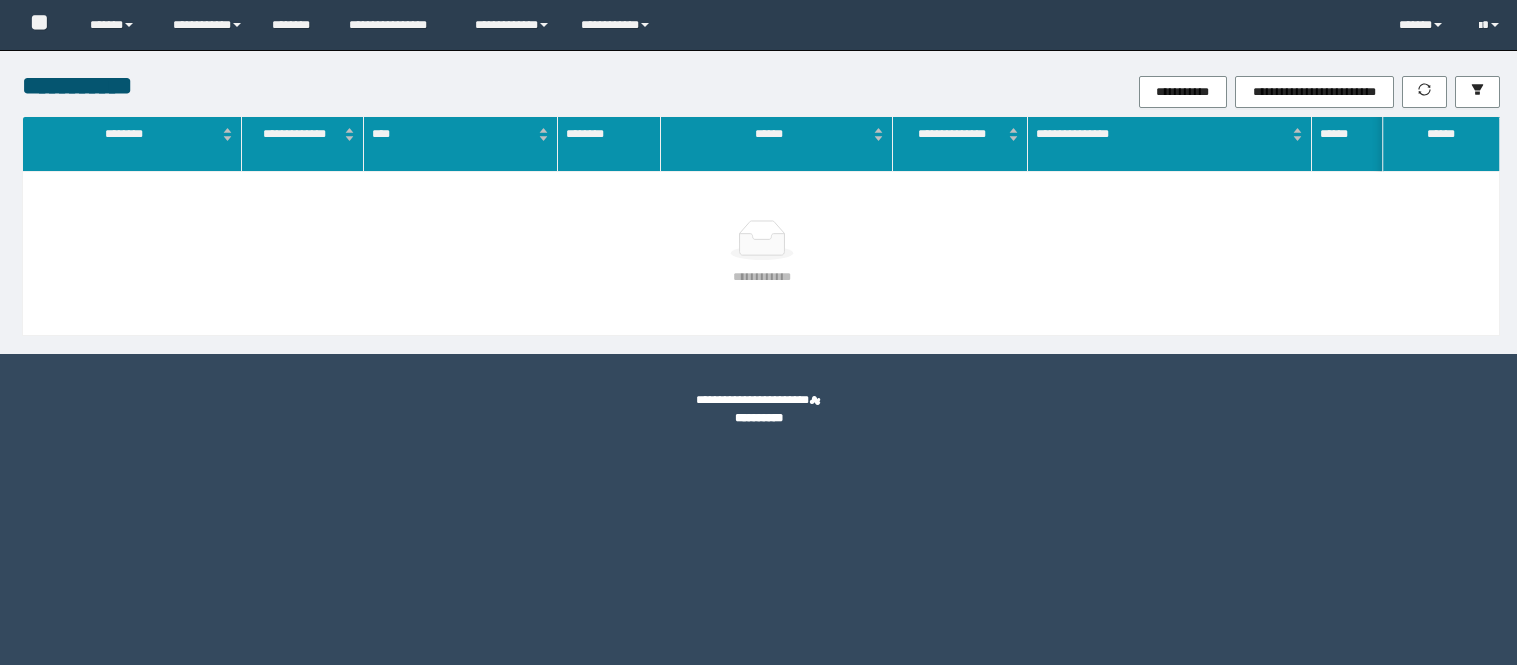 scroll, scrollTop: 0, scrollLeft: 0, axis: both 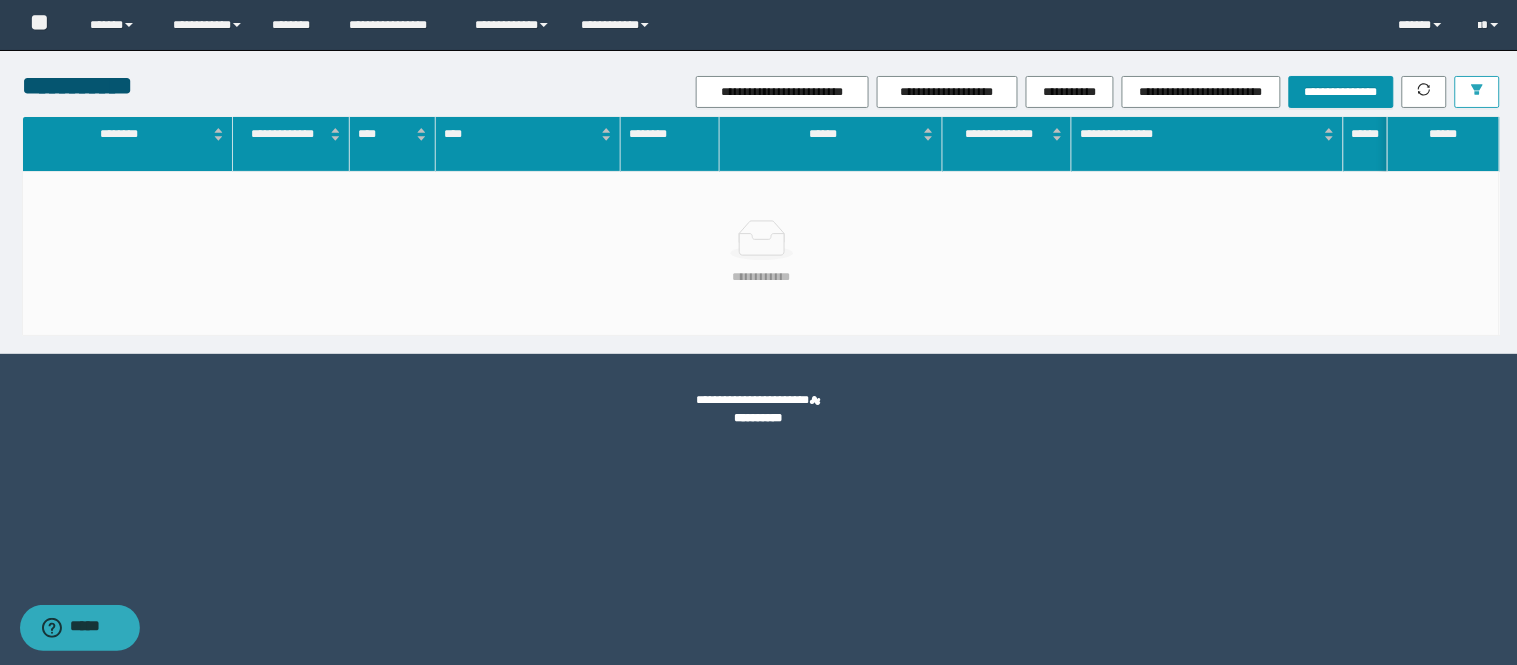 click 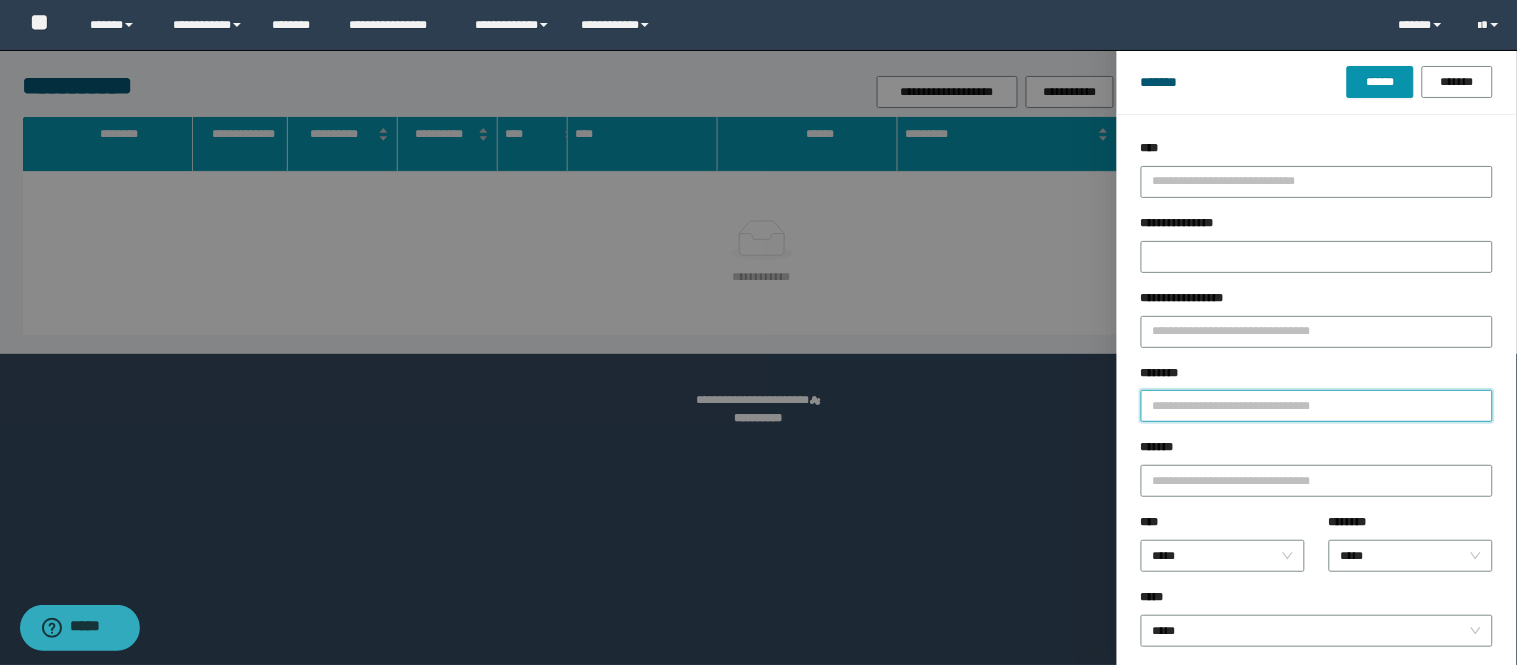 click on "********" at bounding box center [1317, 406] 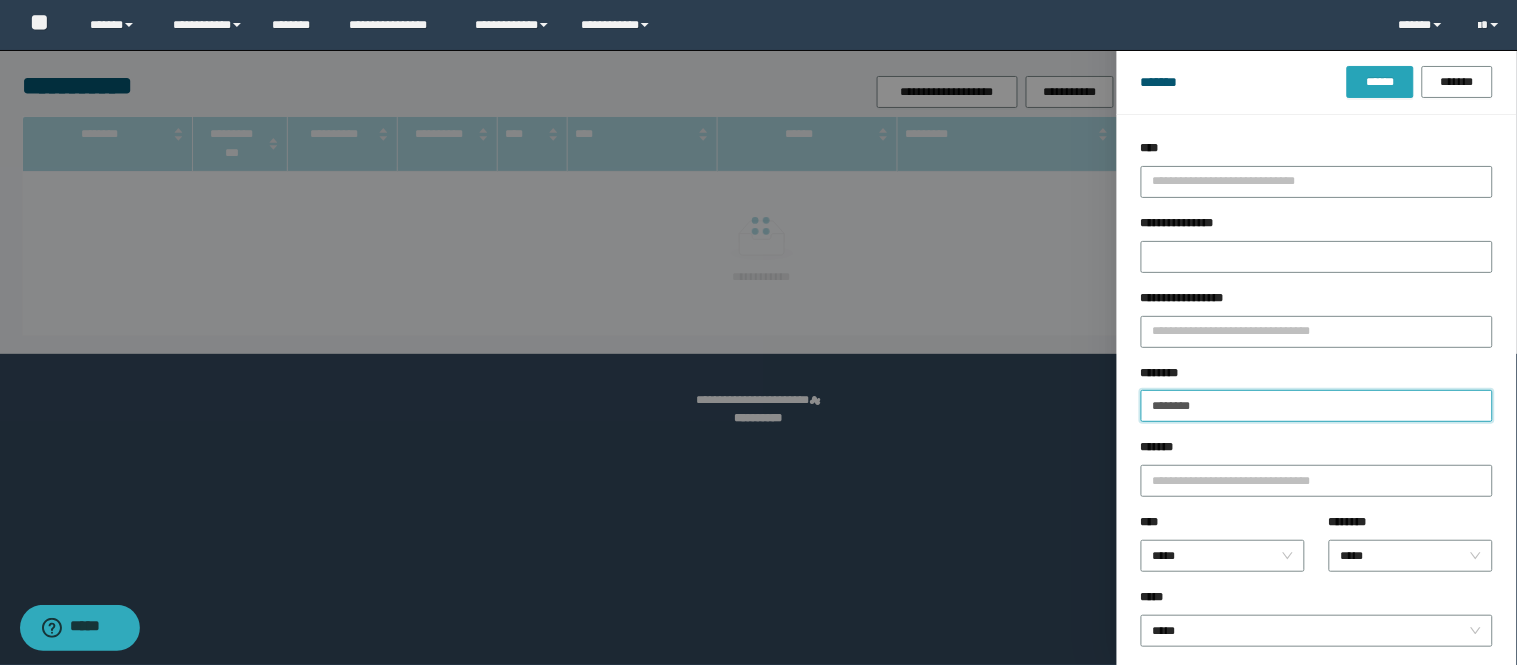 type on "********" 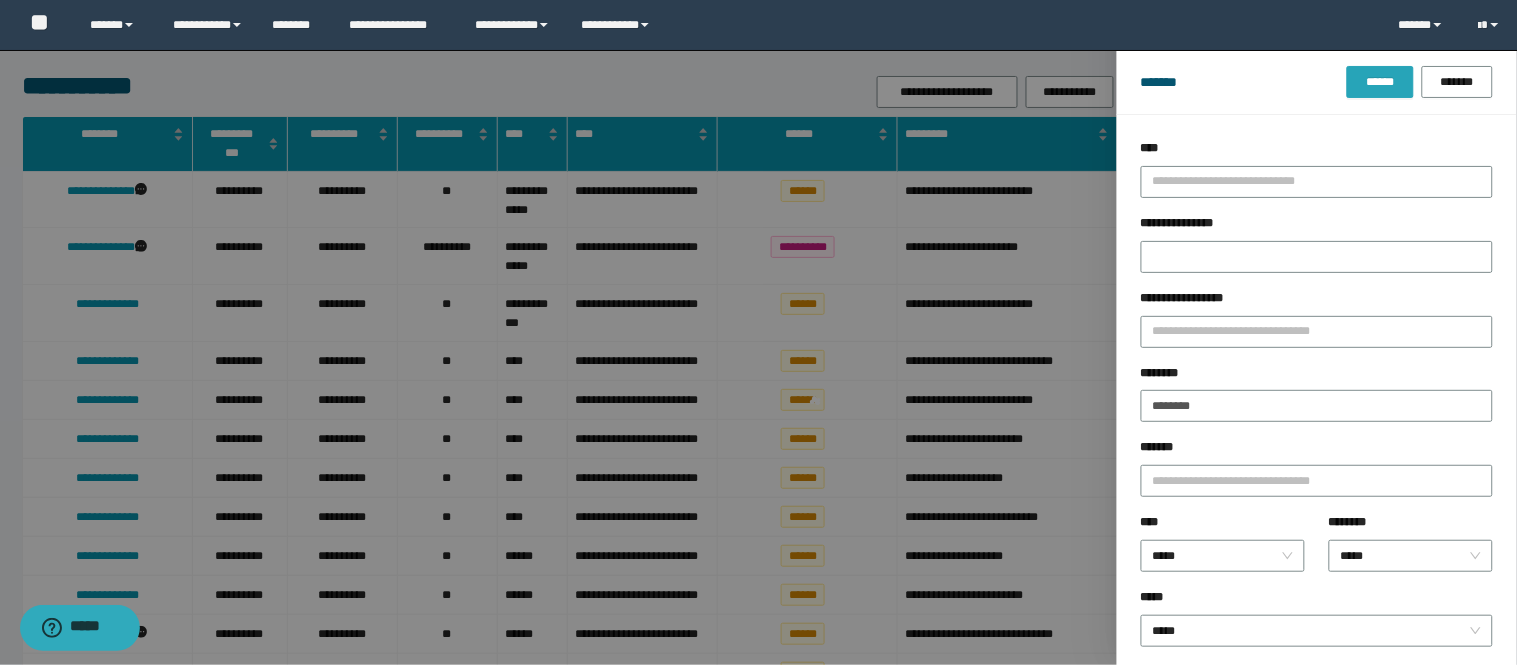click on "******" at bounding box center (1380, 82) 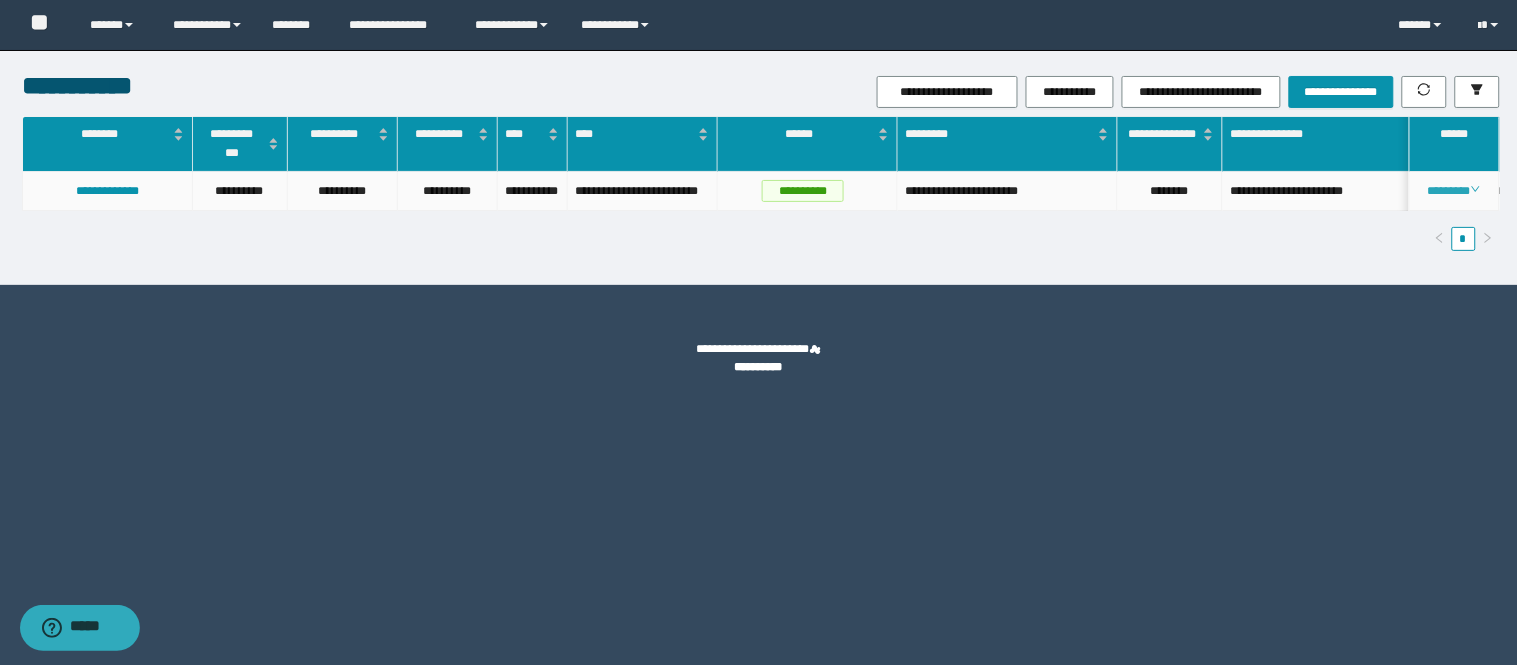 click on "********" at bounding box center (1454, 191) 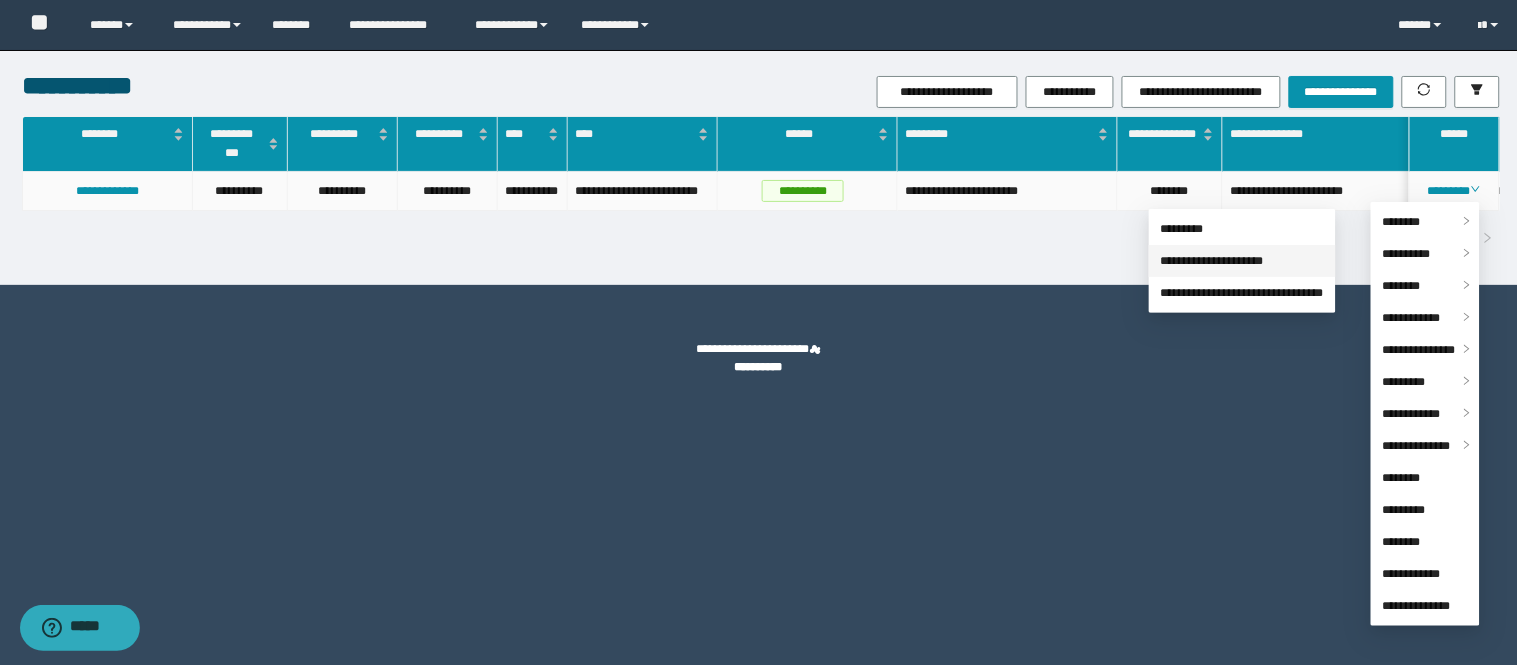 click on "**********" at bounding box center [1212, 261] 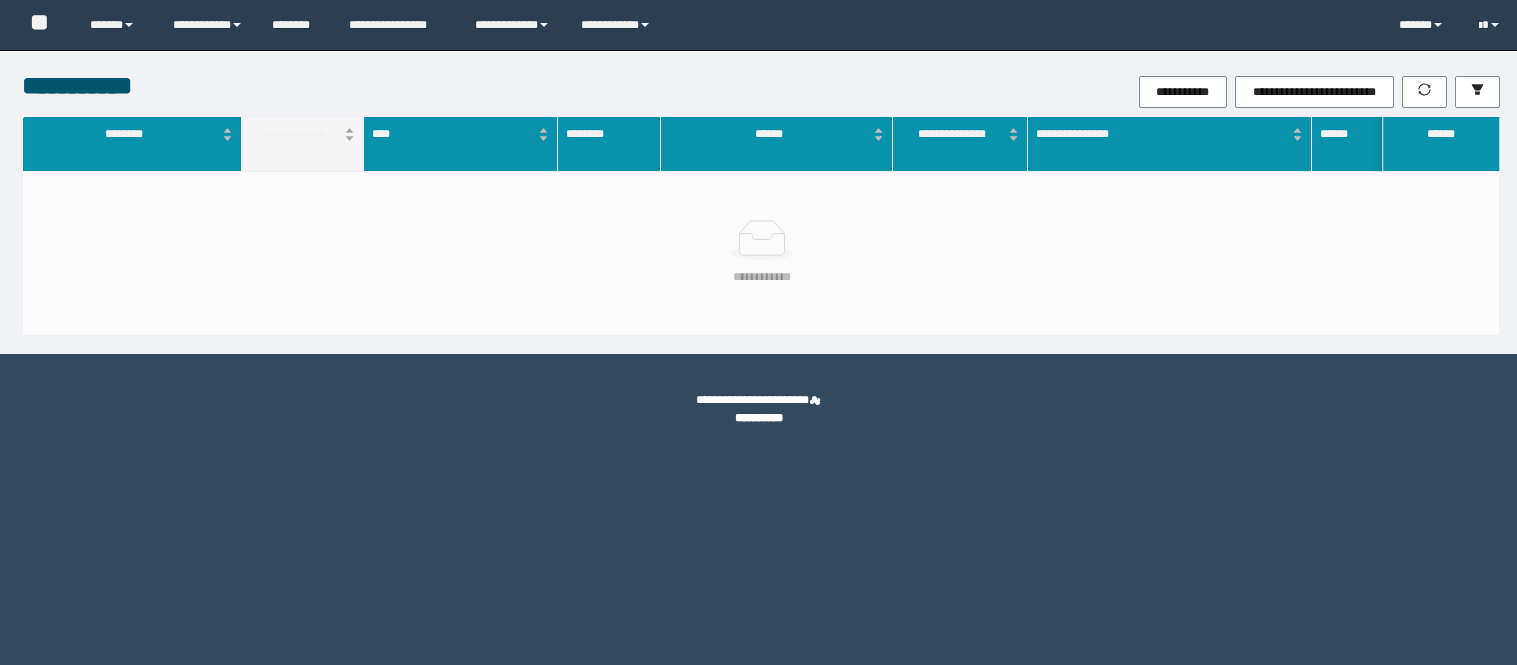 scroll, scrollTop: 0, scrollLeft: 0, axis: both 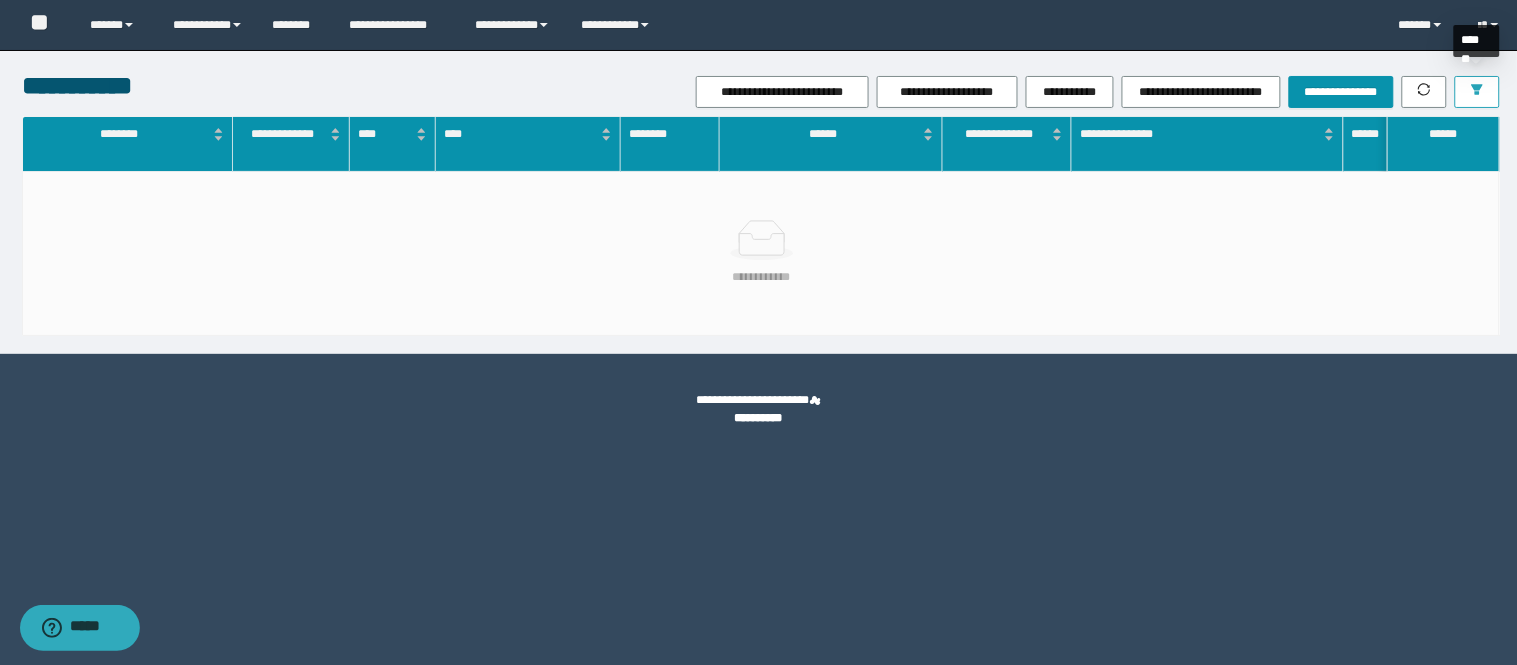 click at bounding box center [1477, 92] 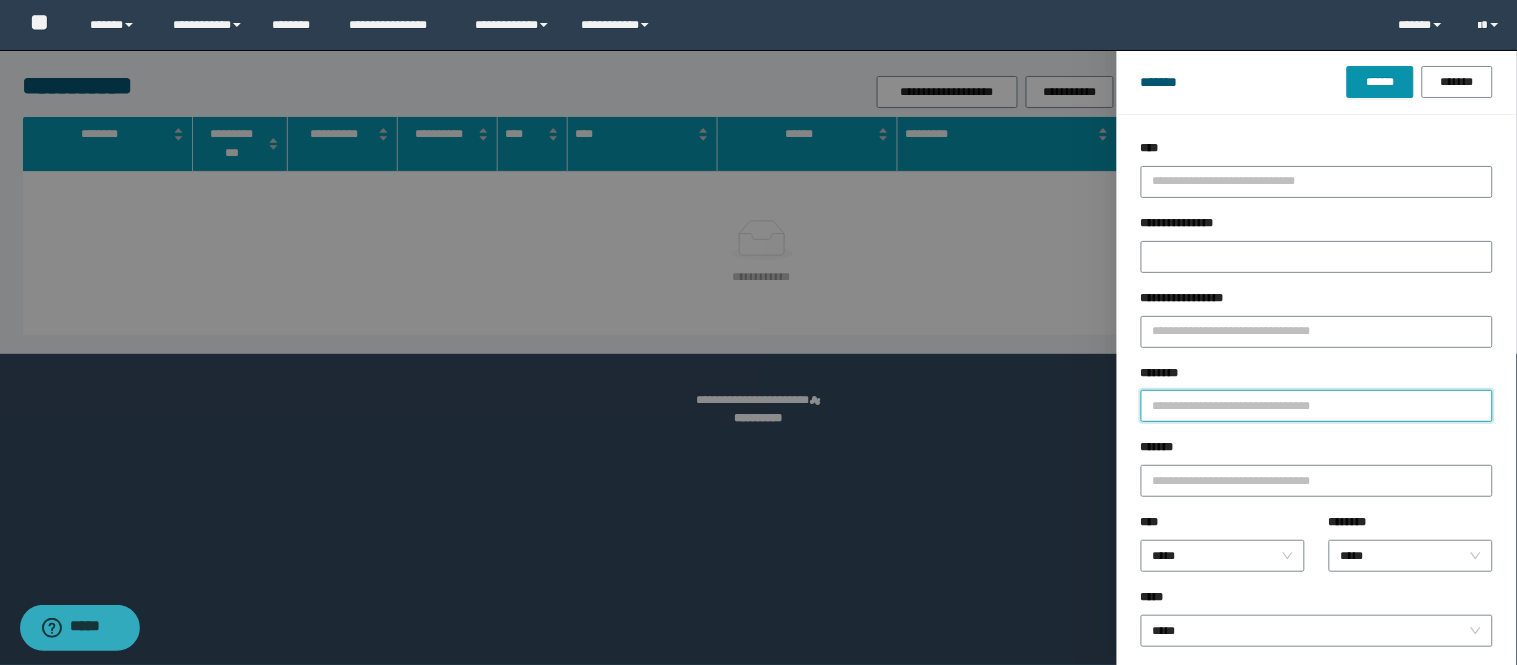 click on "********" at bounding box center (1317, 406) 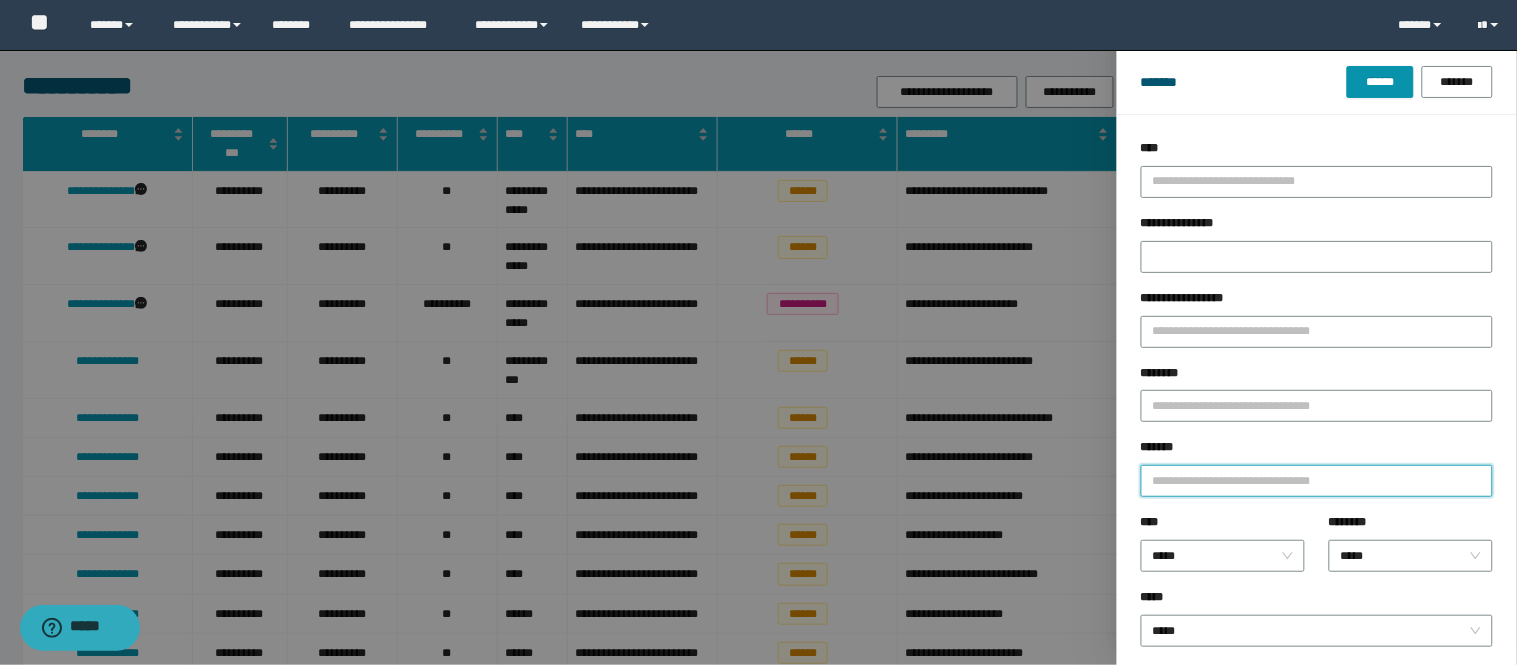 drag, startPoint x: 1194, startPoint y: 483, endPoint x: 1194, endPoint y: 463, distance: 20 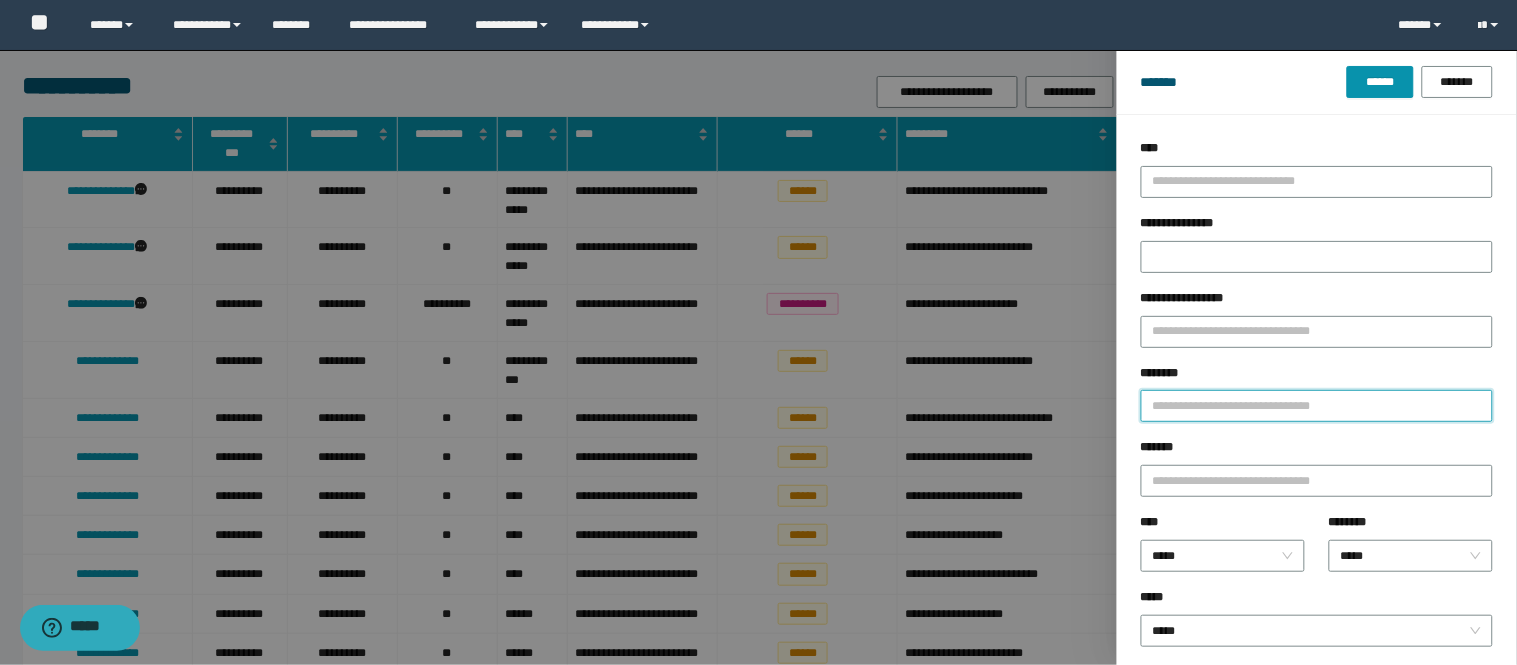 click on "********" at bounding box center [1317, 406] 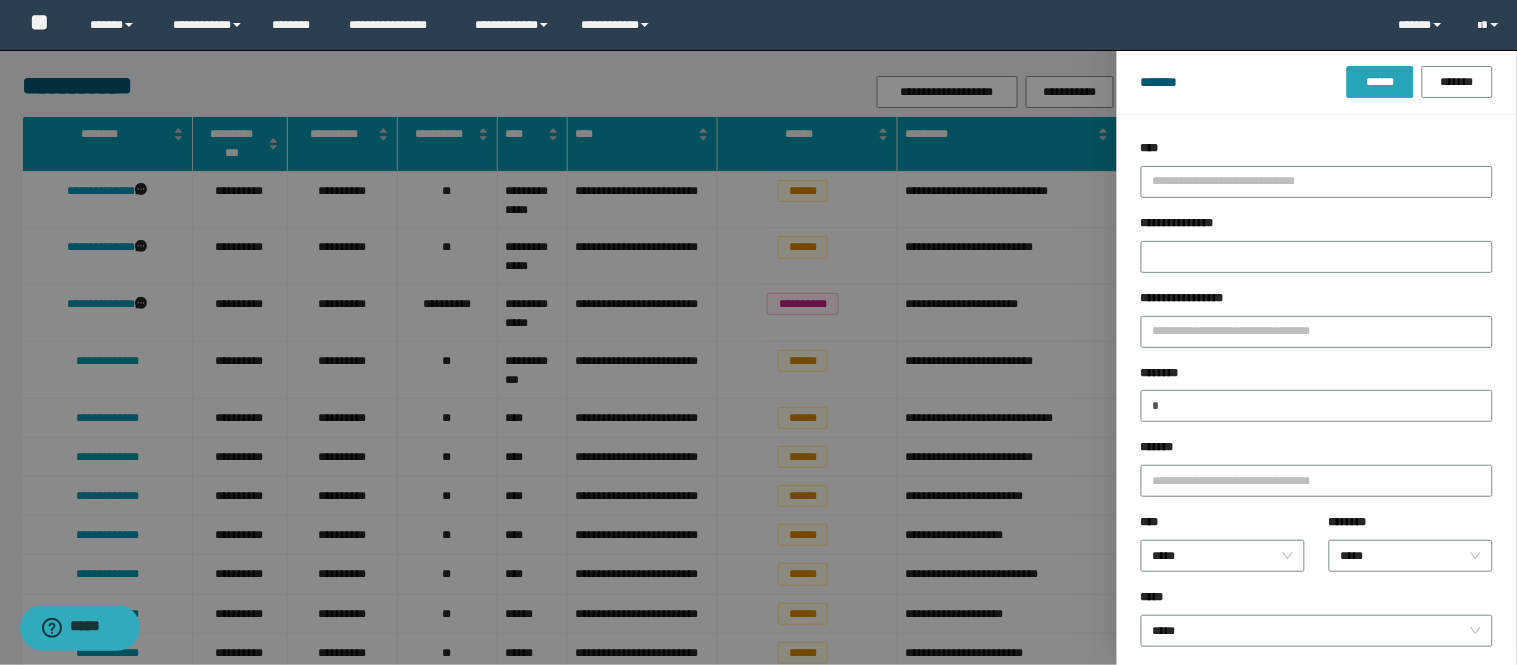 drag, startPoint x: 1356, startPoint y: 66, endPoint x: 1357, endPoint y: 97, distance: 31.016125 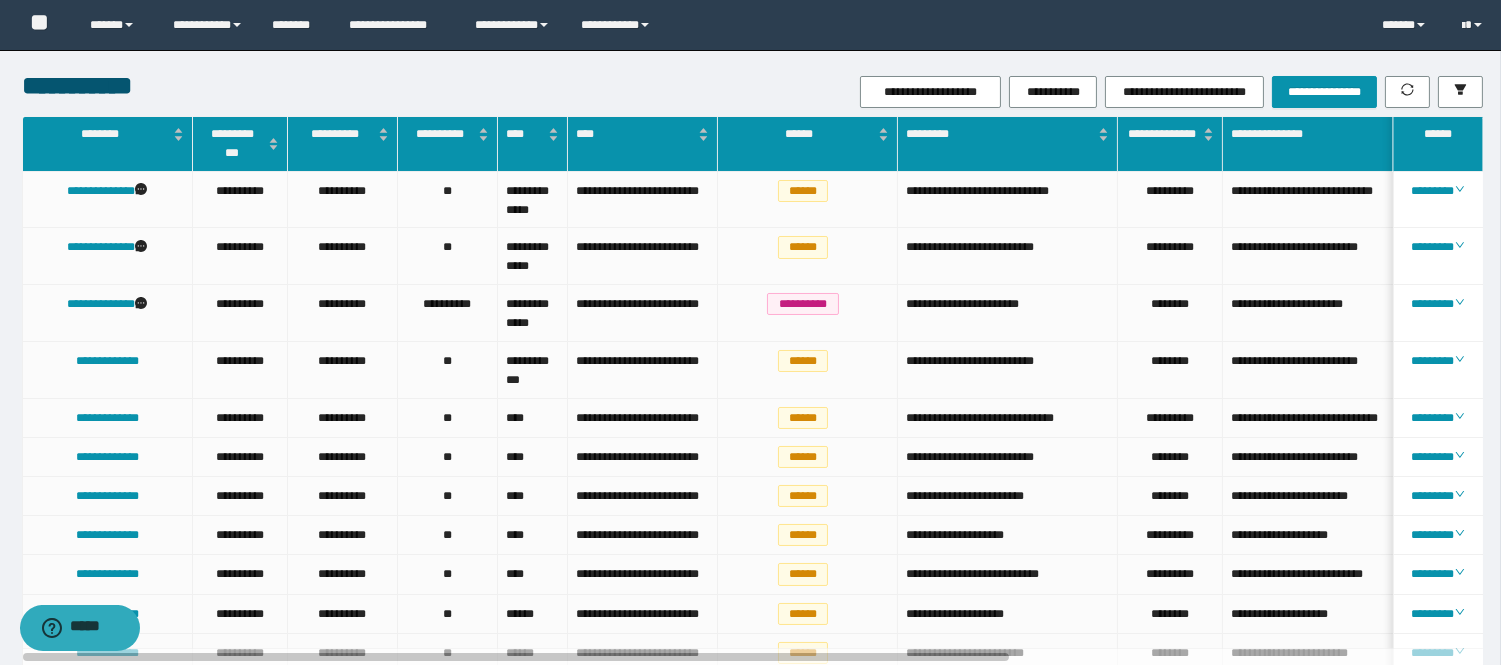 click on "[FIRST] [LAST] [EMAIL] [PHONE]" at bounding box center (996, 92) 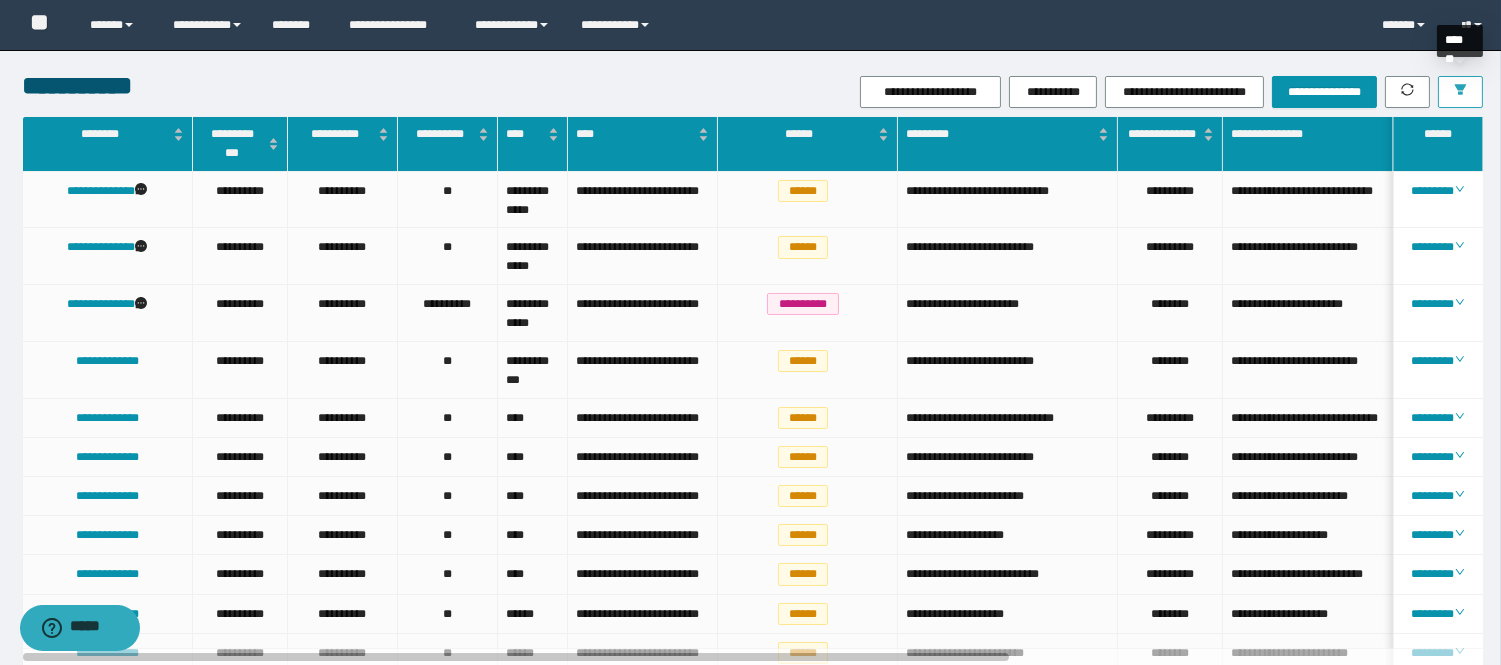 click at bounding box center [1460, 92] 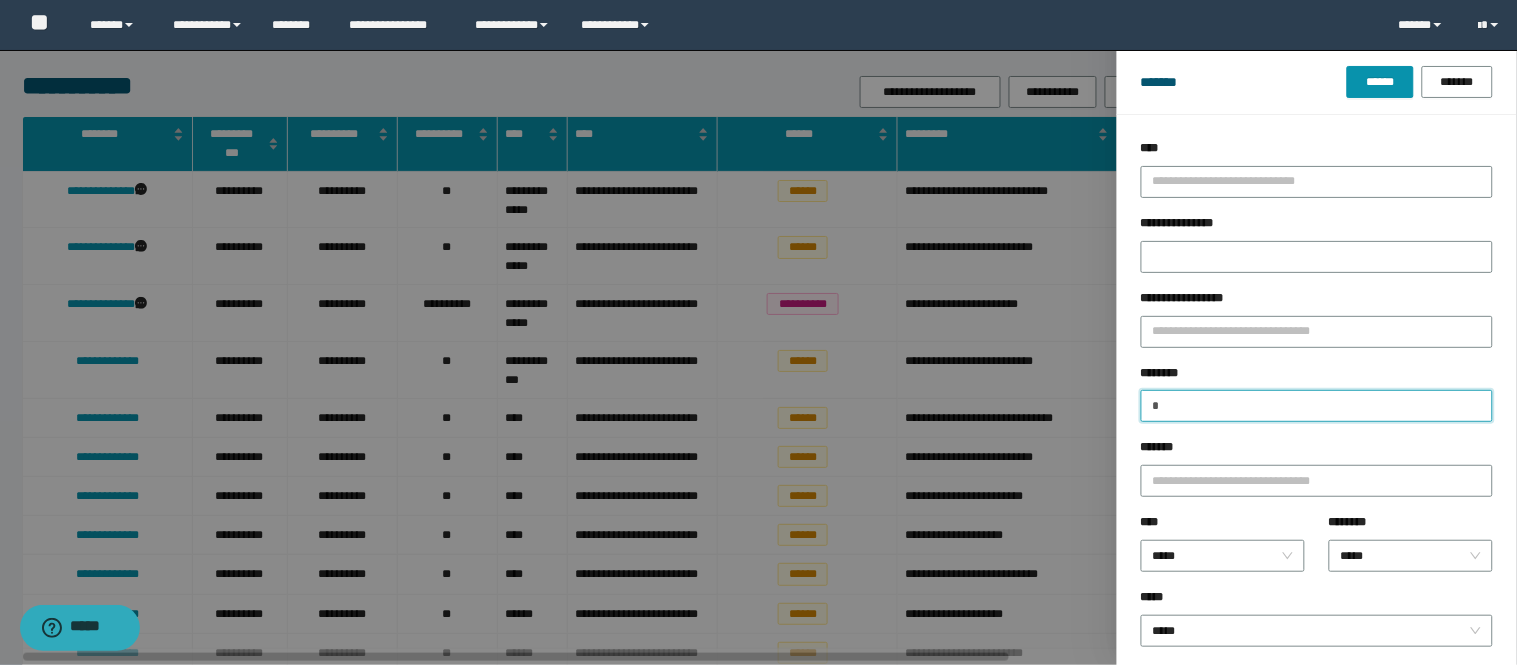click on "********" at bounding box center [1317, 406] 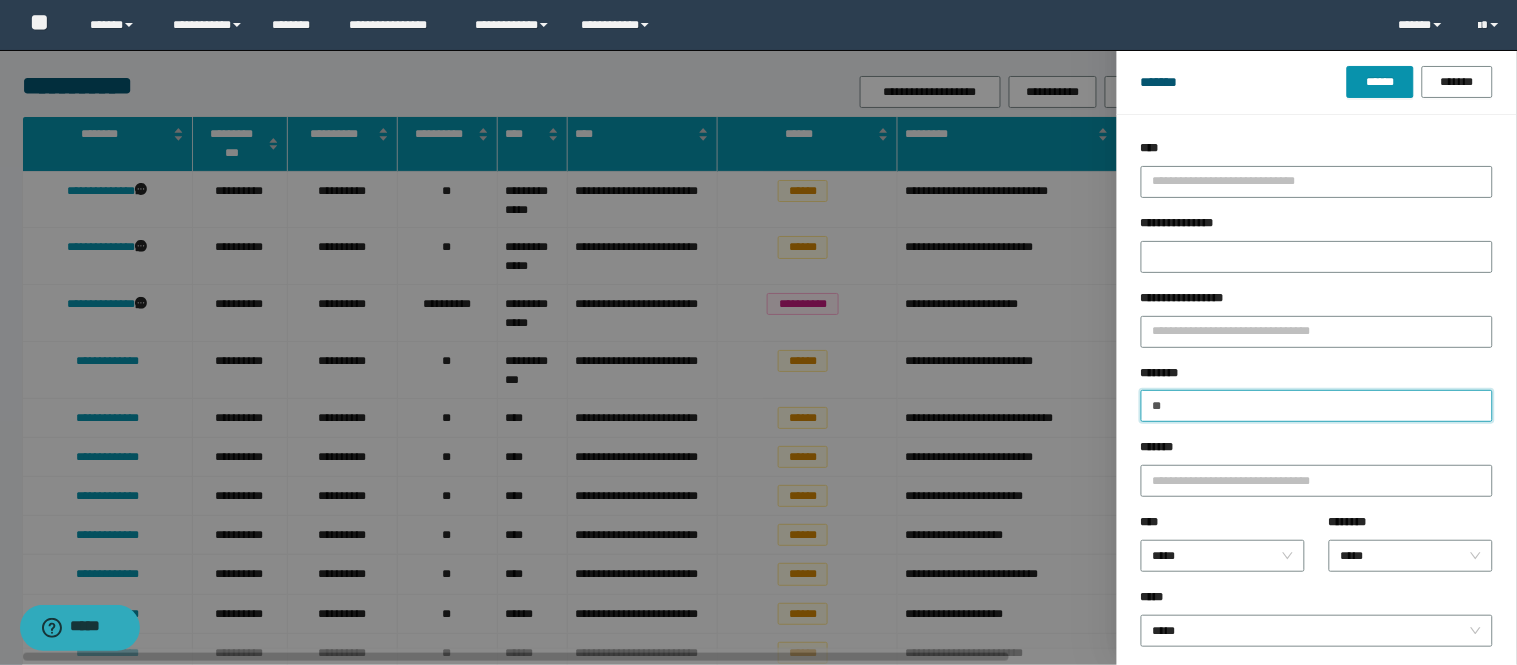 paste on "********" 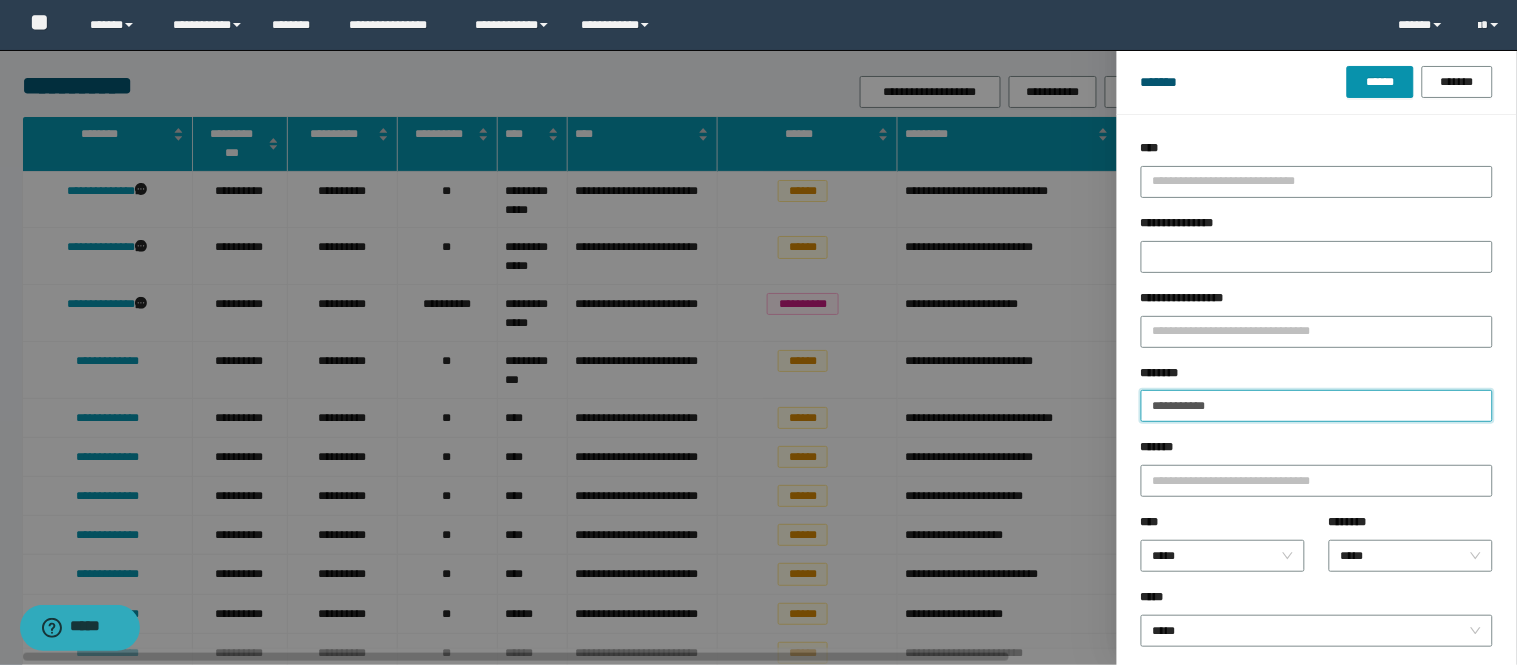 click on "********" at bounding box center (1317, 406) 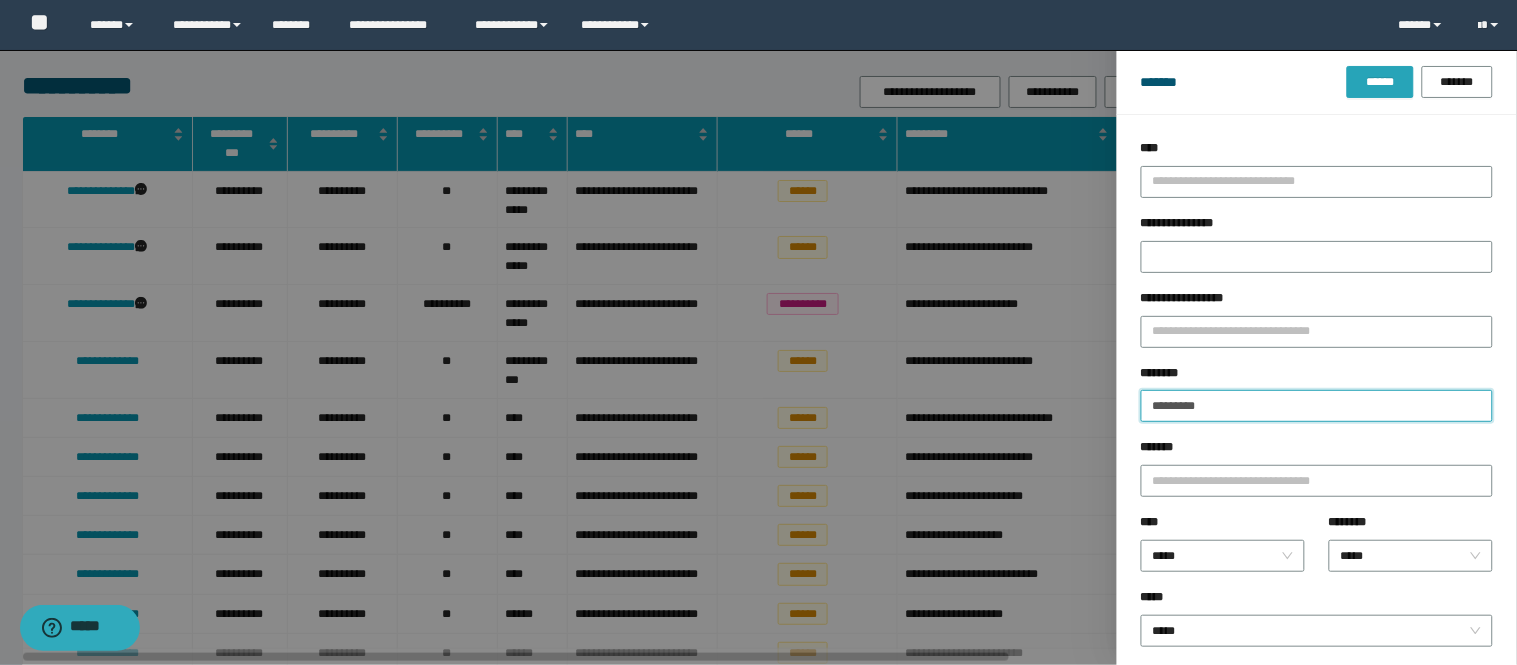 type on "********" 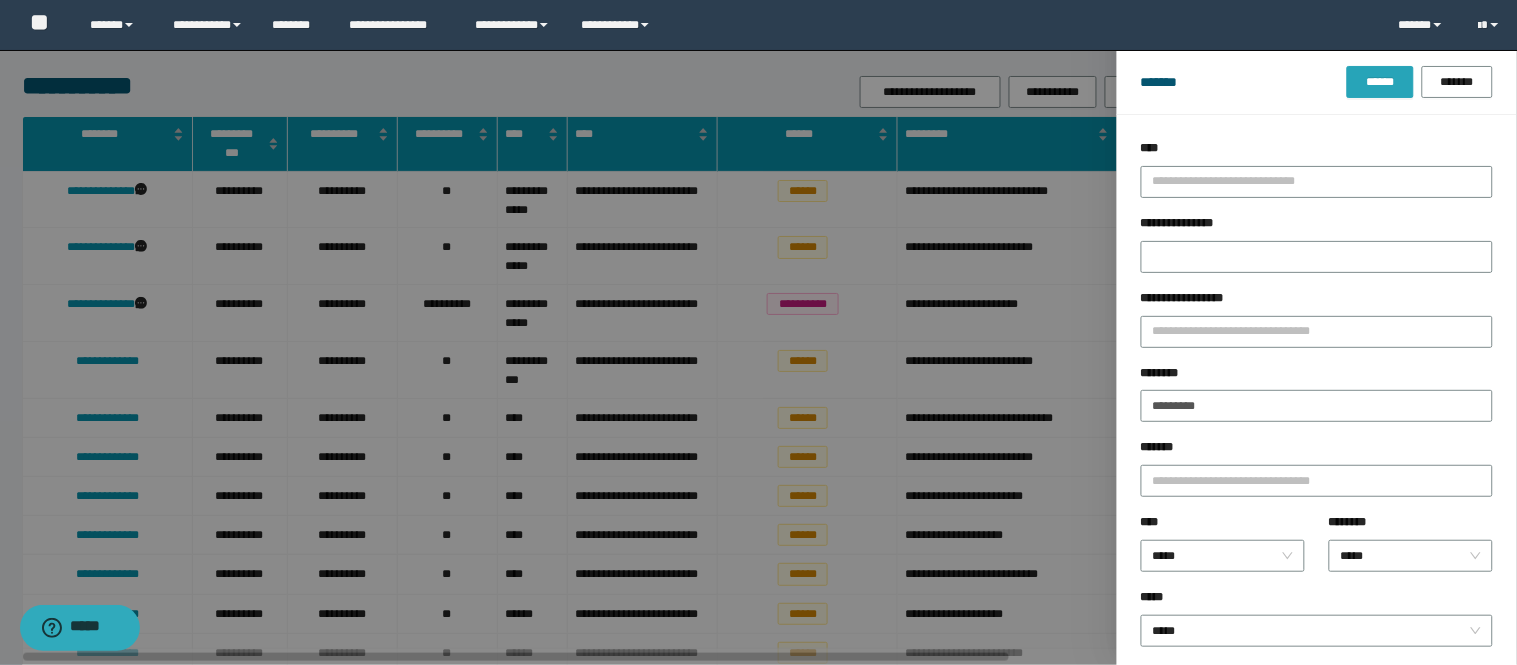 click on "******" at bounding box center (1380, 82) 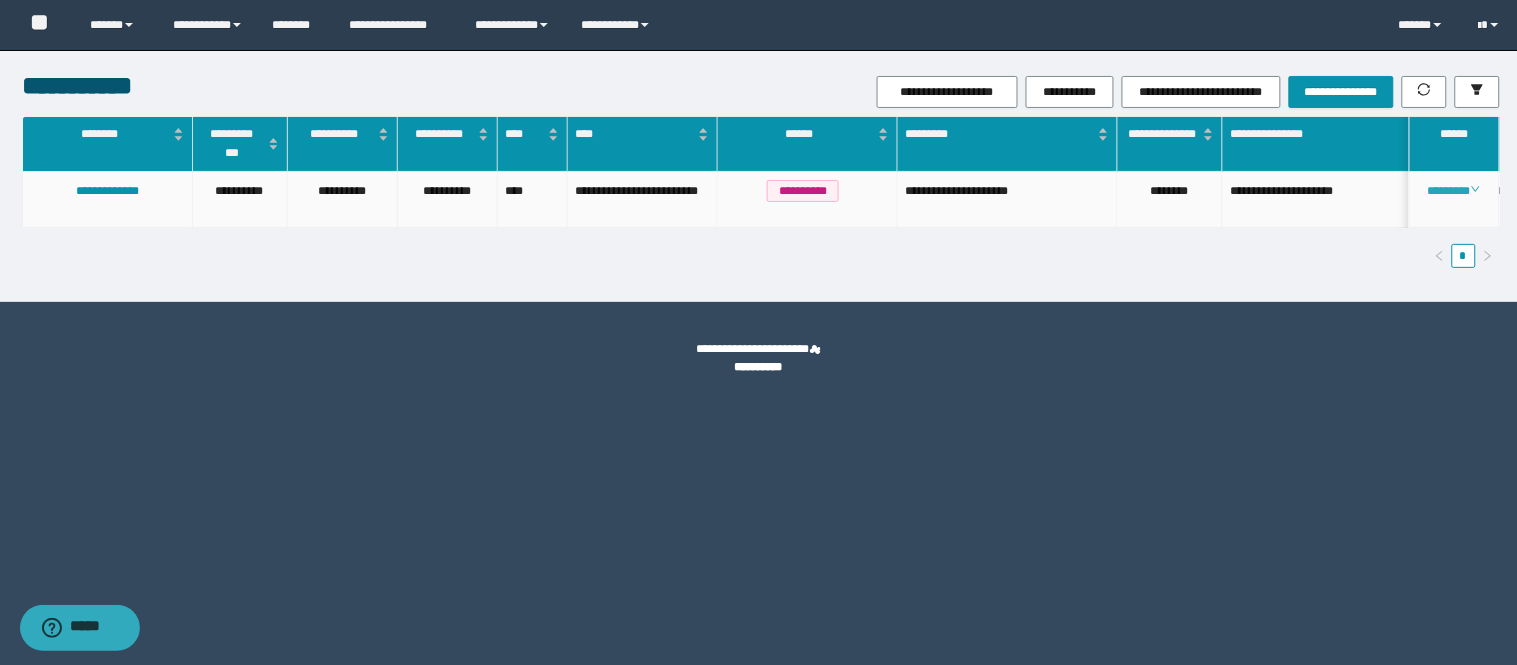 click on "********" at bounding box center [1454, 191] 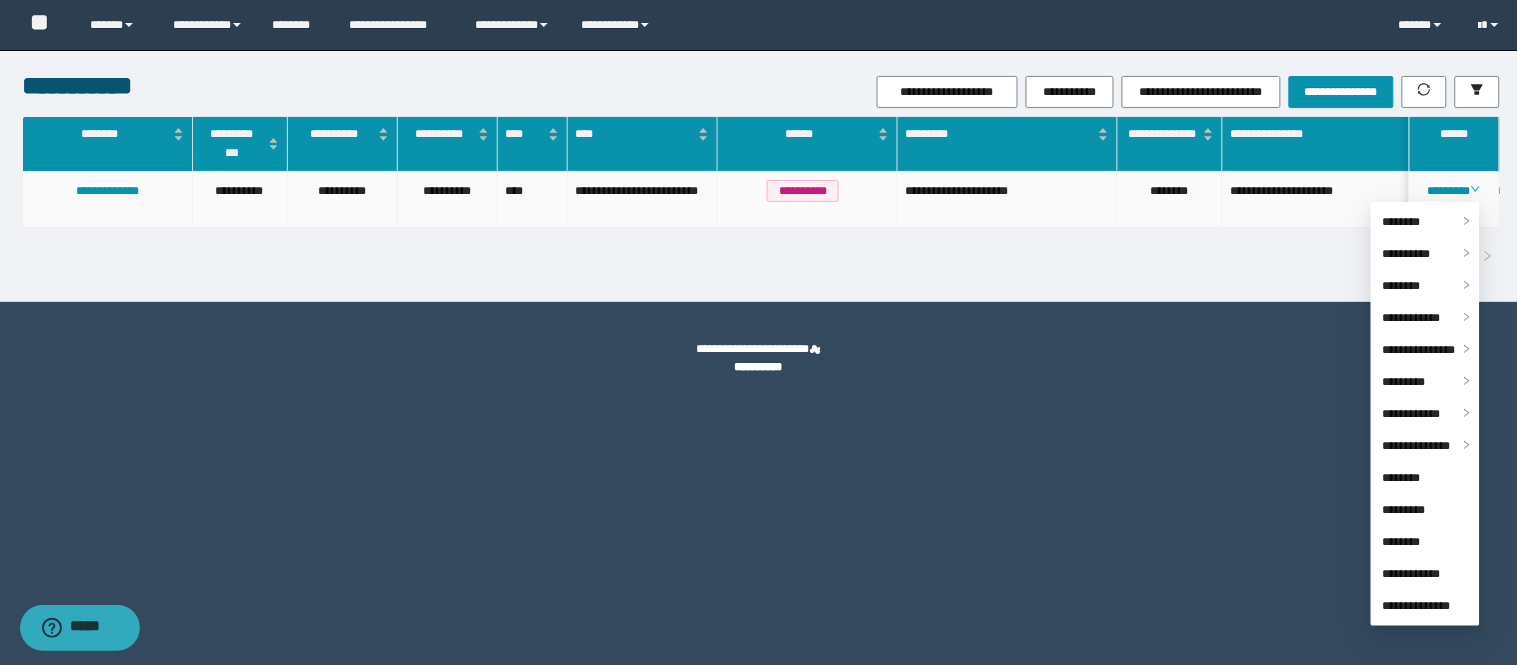 click on "**********" at bounding box center [107, 191] 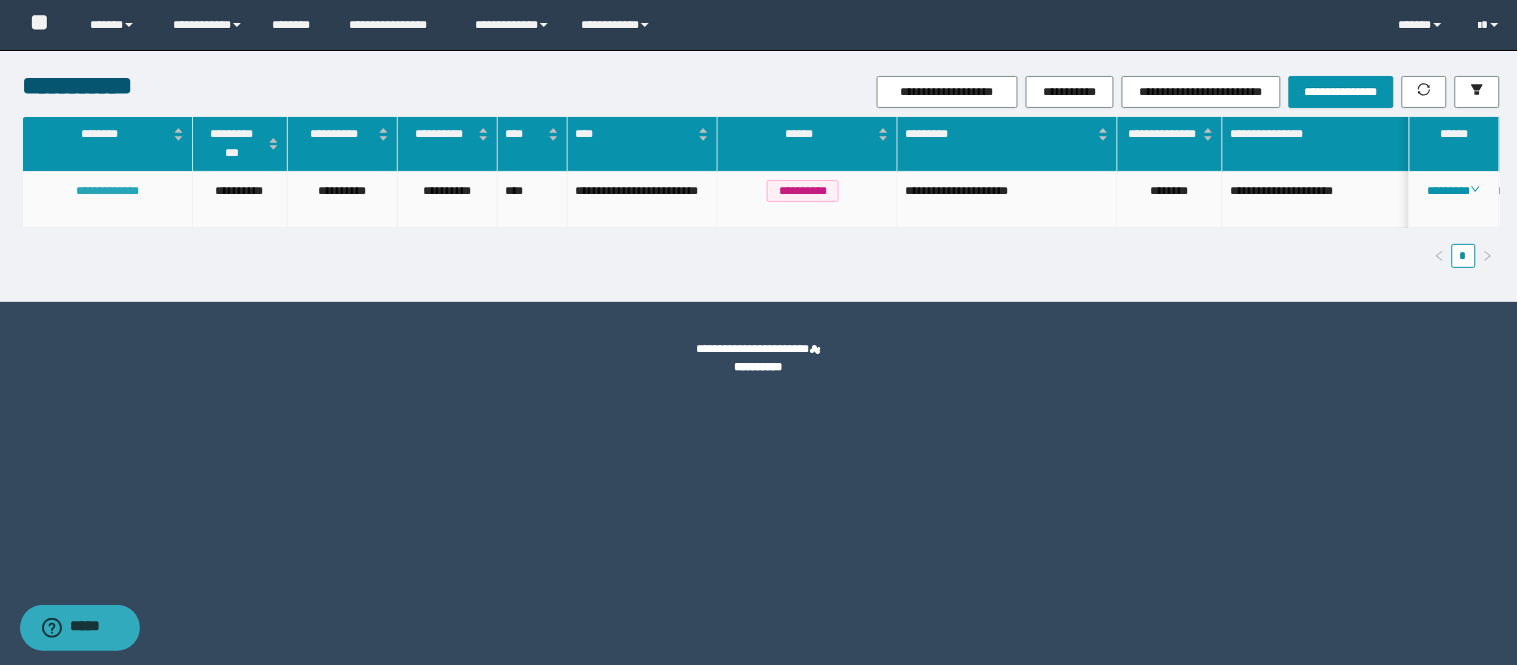 click on "**********" at bounding box center (107, 191) 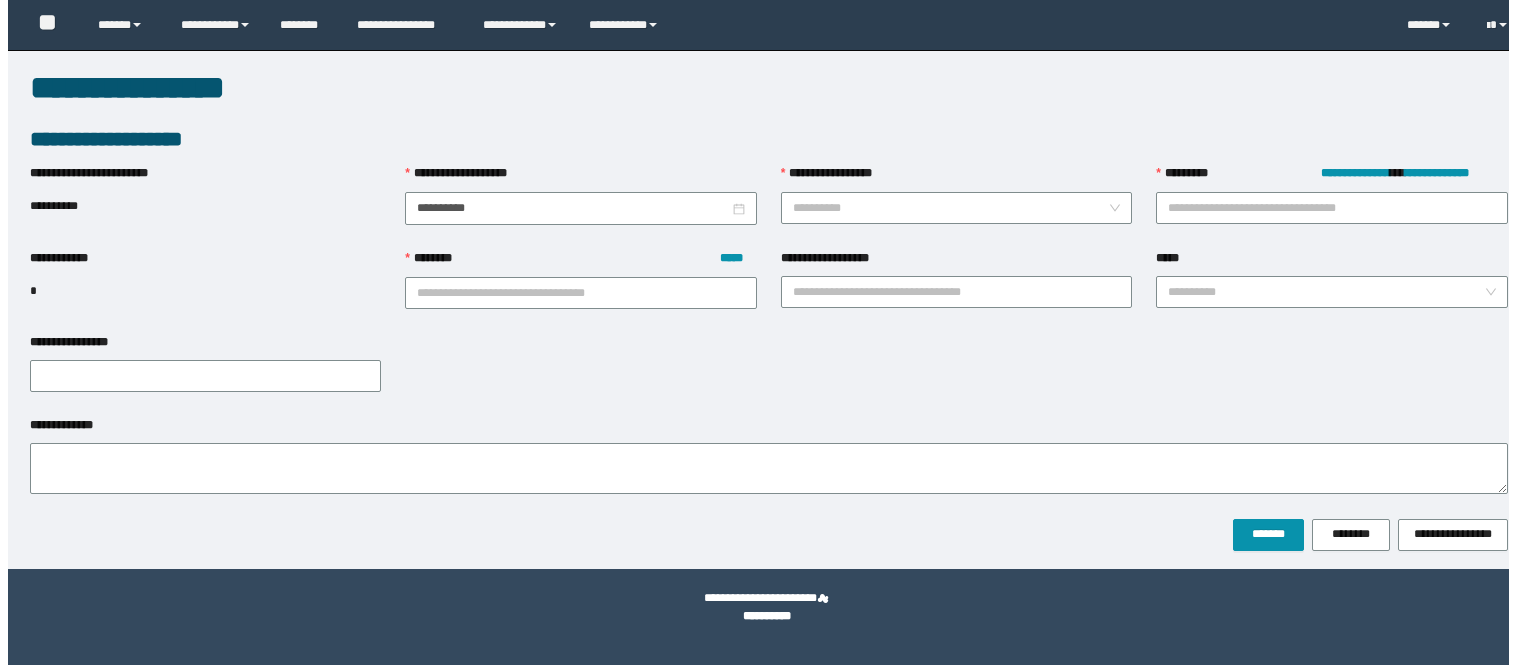 scroll, scrollTop: 0, scrollLeft: 0, axis: both 